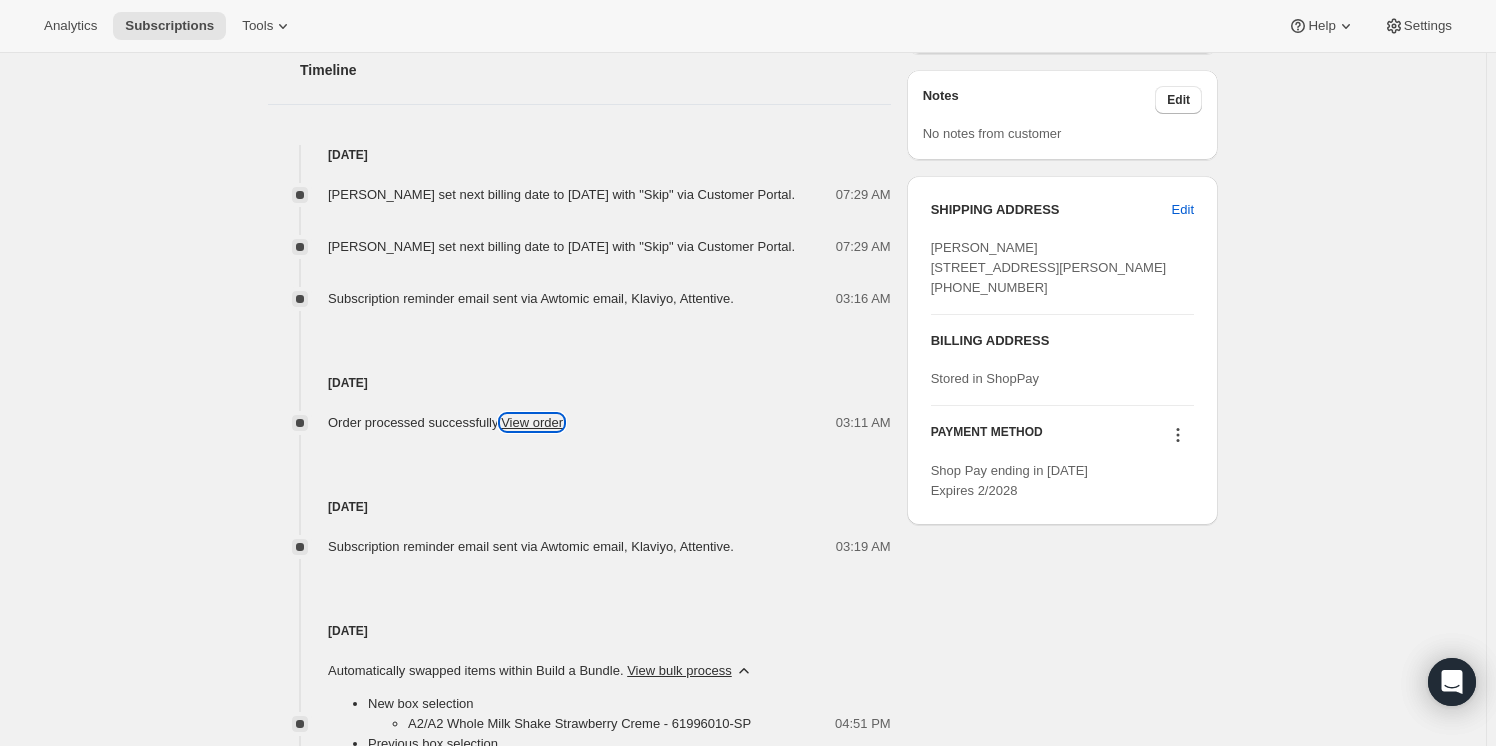 scroll, scrollTop: 771, scrollLeft: 0, axis: vertical 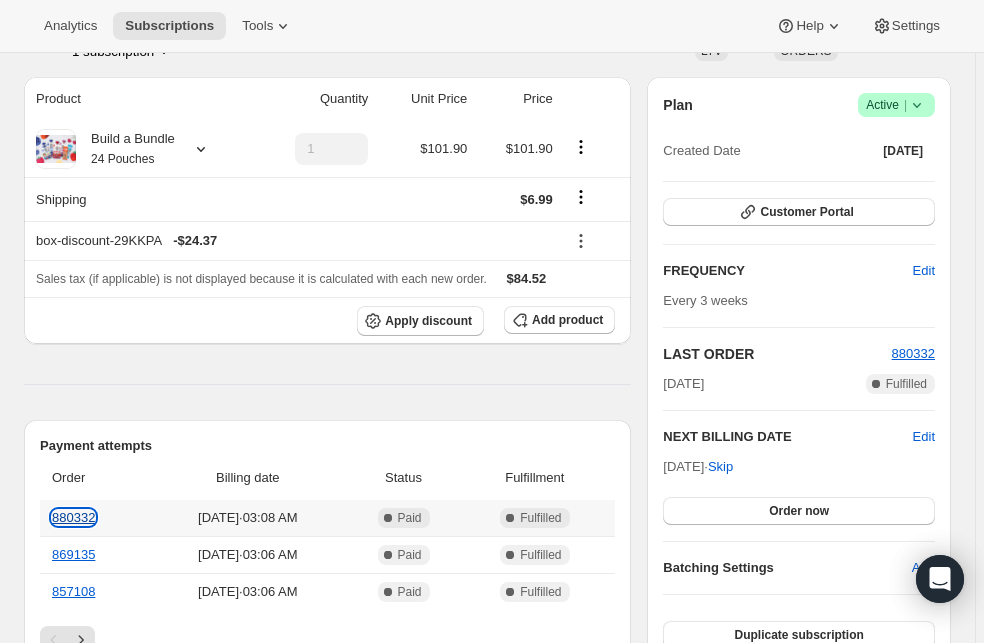 click on "880332" at bounding box center (73, 517) 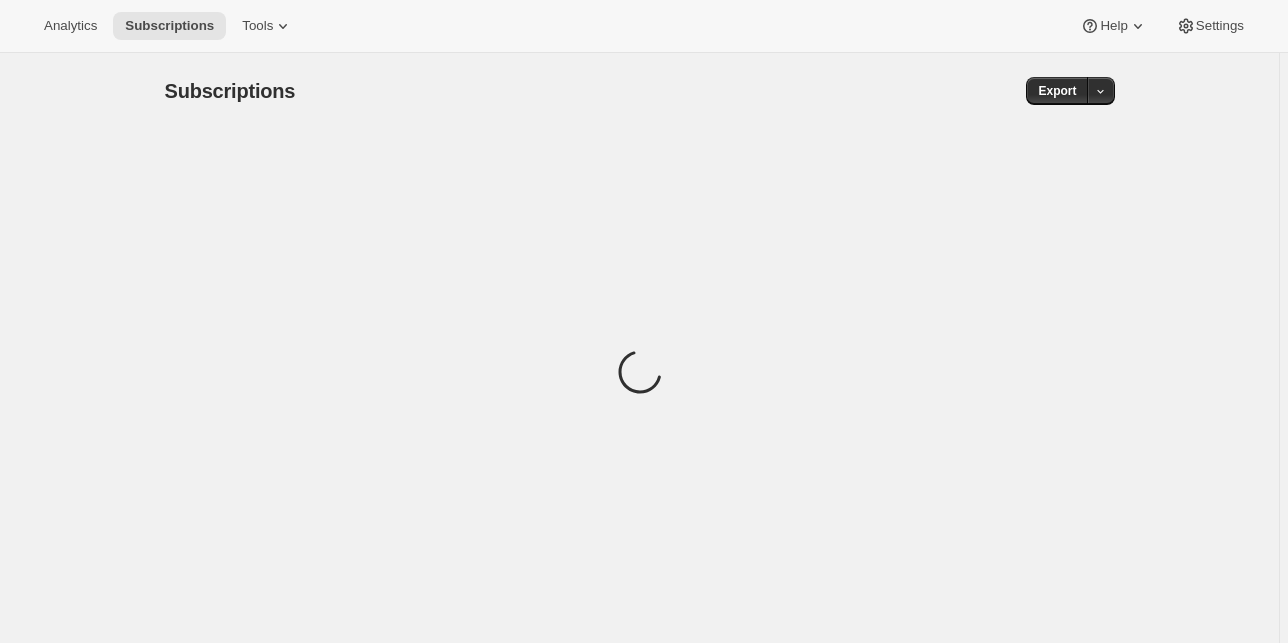 scroll, scrollTop: 0, scrollLeft: 0, axis: both 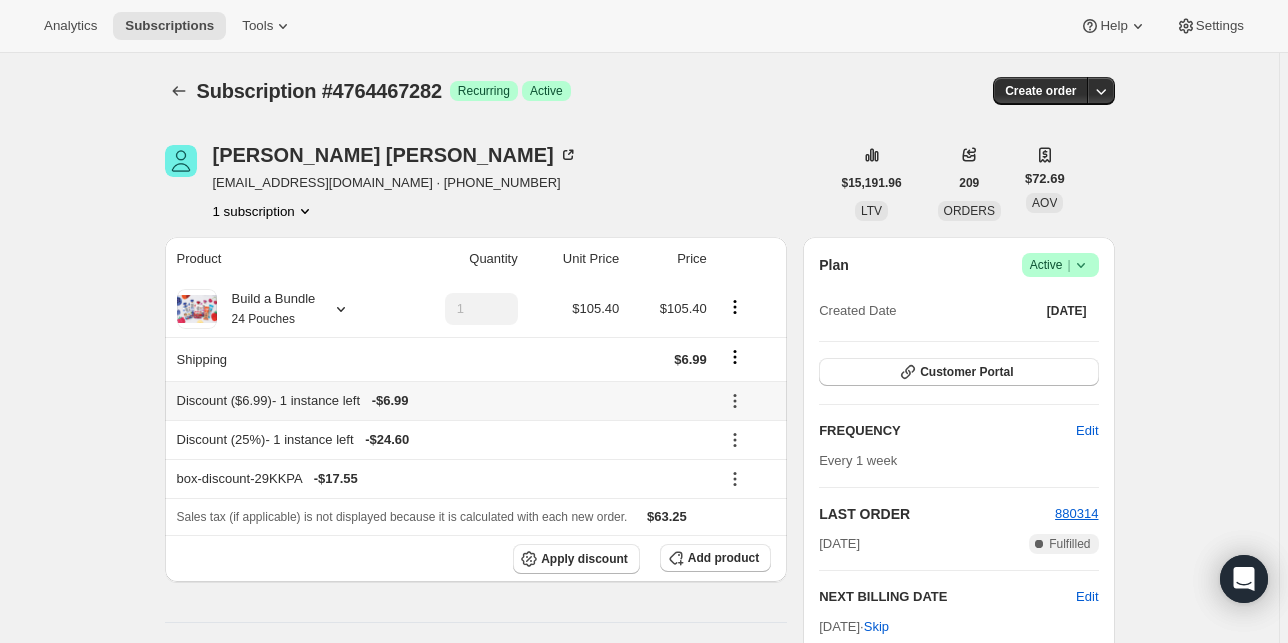 click 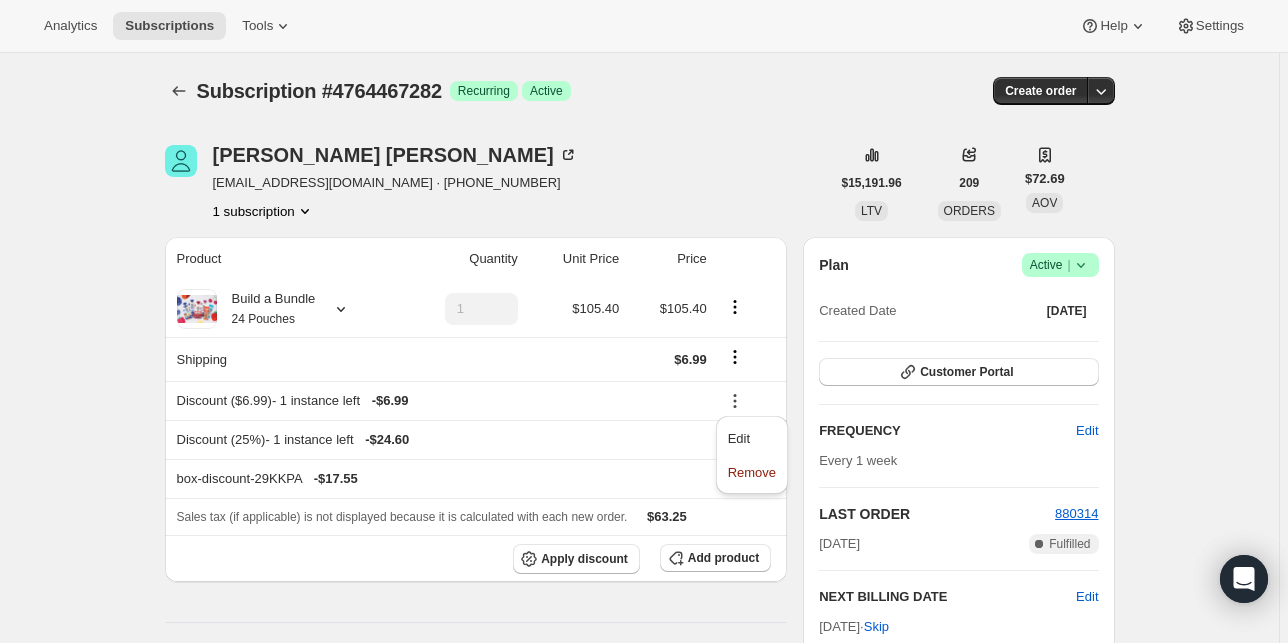 click on "Subscription #4764467282. This page is ready Subscription #4764467282 Success Recurring Success Active Create order Matthew   Arndt colleenarndt@gmail.com · +18083417057 1 subscription $15,191.96 LTV 209 ORDERS $72.69 AOV Product Quantity Unit Price Price Build a Bundle 24 Pouches 1 $105.40 $105.40 Shipping $6.99 Discount ($6.99)  - 1 instance left   - $6.99 Discount (25%)  - 1 instance left   - $24.60 box-discount-29KKPA   - $17.55 Sales tax (if applicable) is not displayed because it is calculated with each new order.   $63.25 Apply discount Add product Payment attempts Order Billing date Status Fulfillment 880314 Jul 29, 2025  ·  03:07 AM  Complete Paid  Complete Fulfilled 876358 Jul 22, 2025  ·  03:07 AM  Complete Paid  Complete Fulfilled 872742 Jul 15, 2025  ·  03:03 AM  Complete Paid  Complete Fulfilled Timeline Jul 29, 2025 Order processed successfully.  View order 03:07 AM Jul 24, 2025 Subscription reminder email sent via Awtomic email, Klaviyo, Attentive. 03:32 AM Jul 22, 2025 View order .  |" at bounding box center [639, 948] 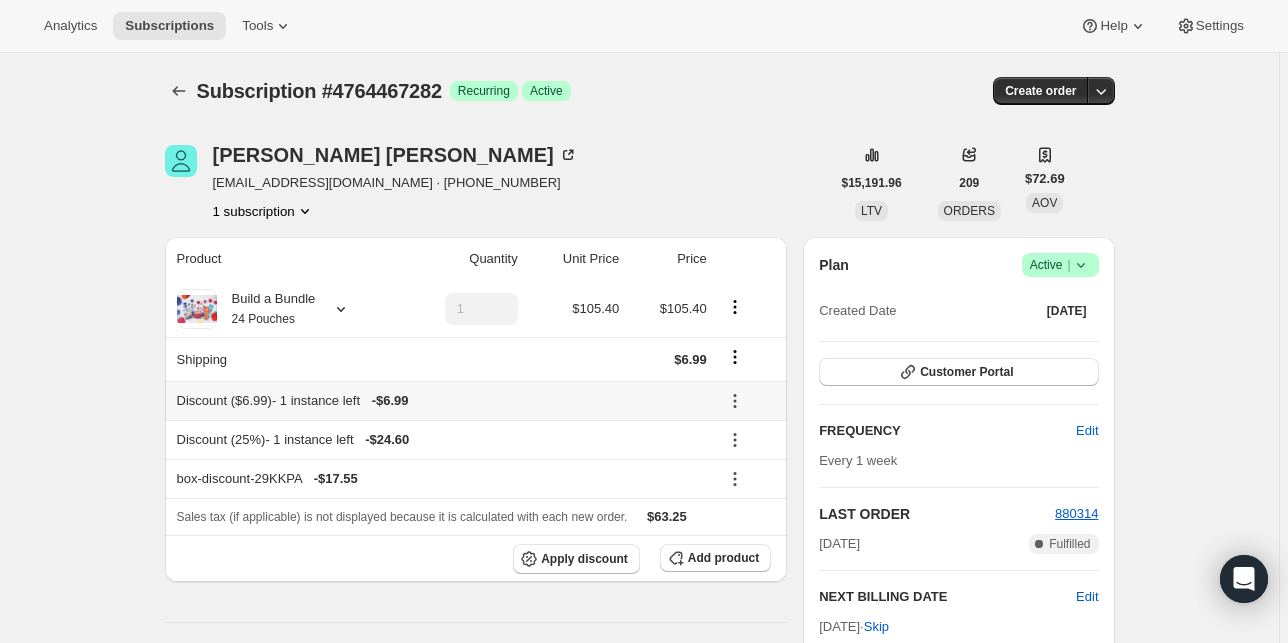 click on "Discount ($6.99)  - 1 instance left   - $6.99" at bounding box center (442, 401) 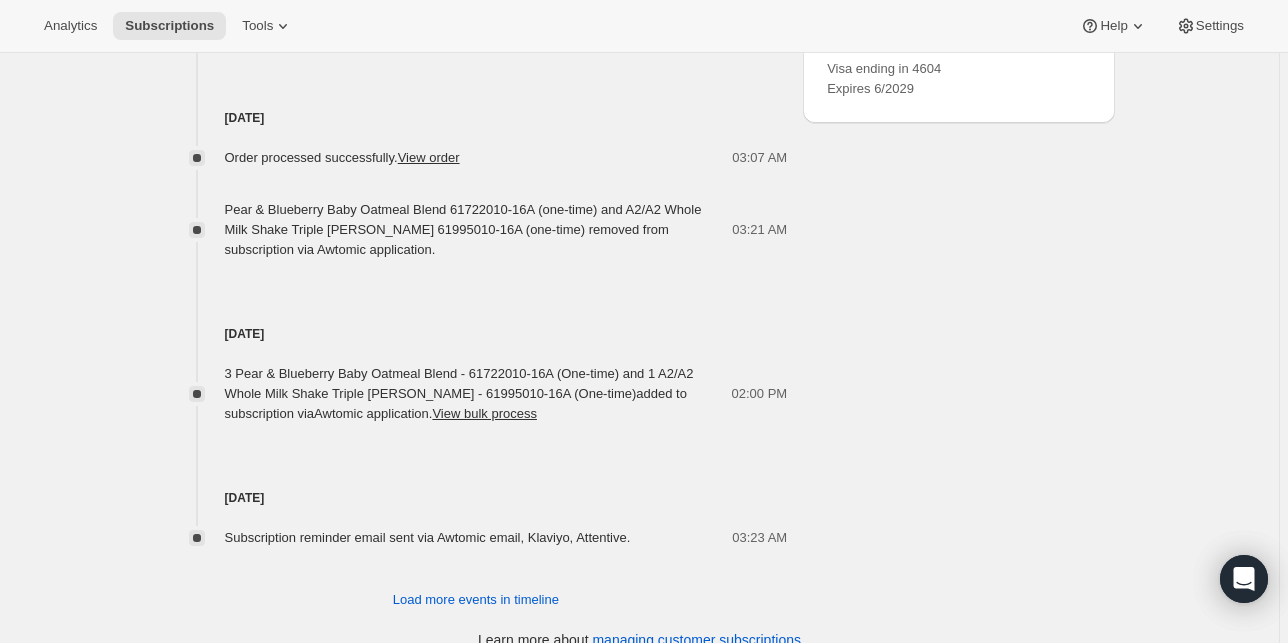 scroll, scrollTop: 1197, scrollLeft: 0, axis: vertical 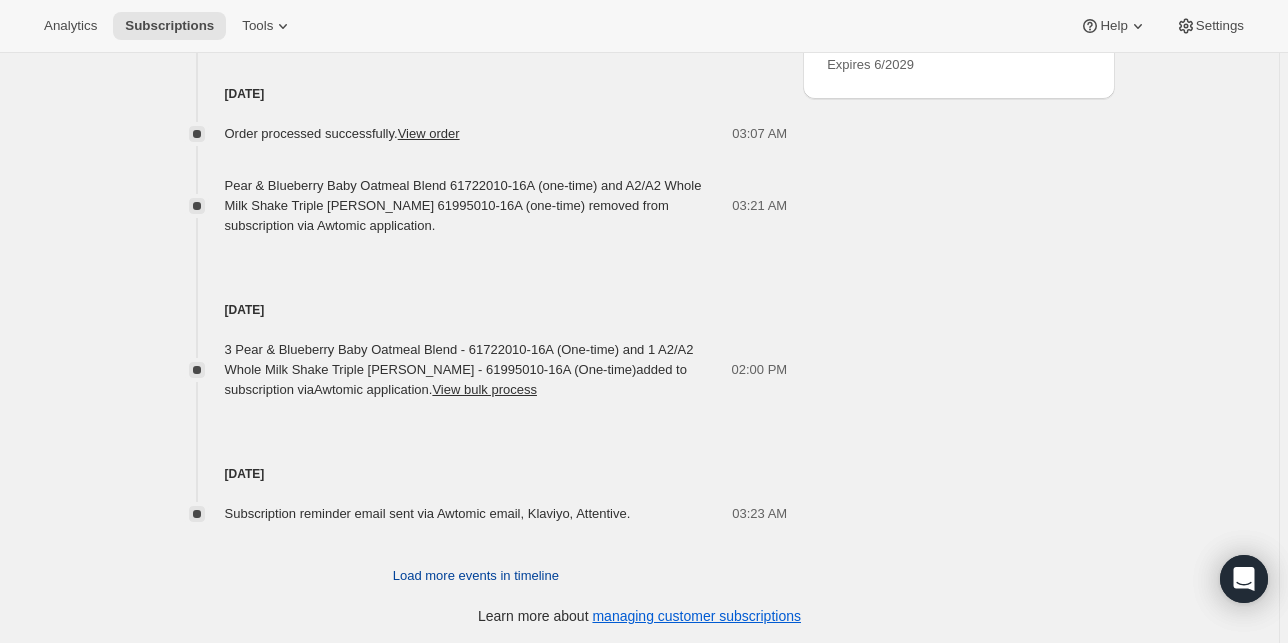 click on "Load more events in timeline" at bounding box center [476, 576] 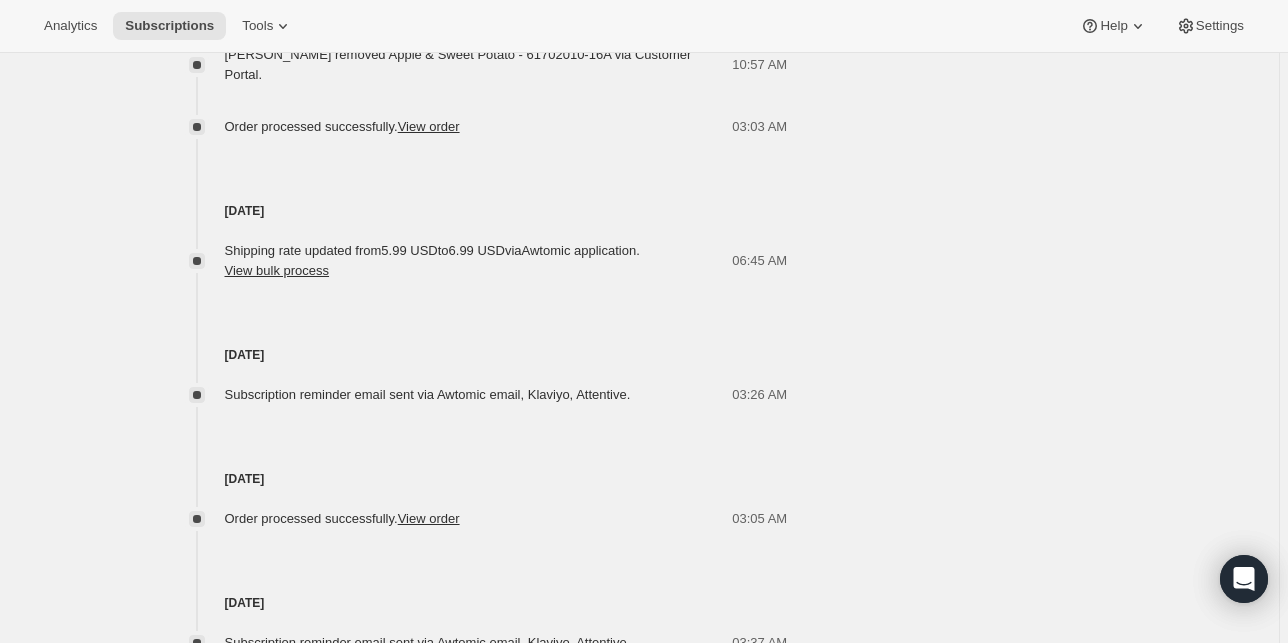 scroll, scrollTop: 1941, scrollLeft: 0, axis: vertical 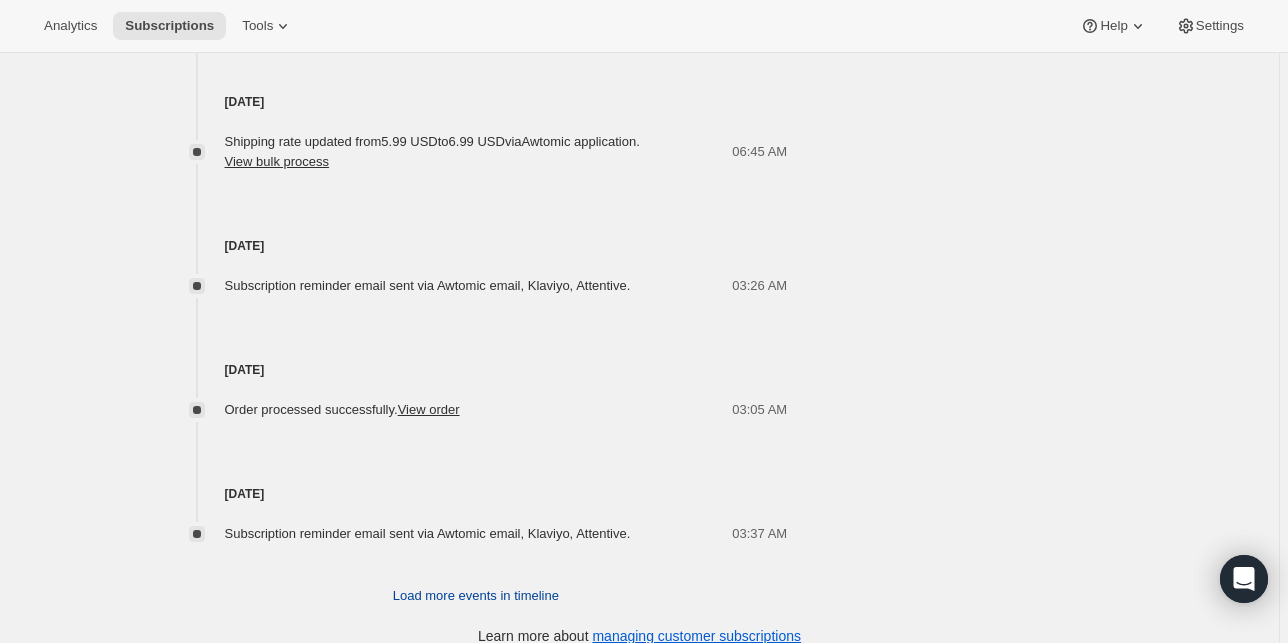 click on "Load more events in timeline" at bounding box center (476, 596) 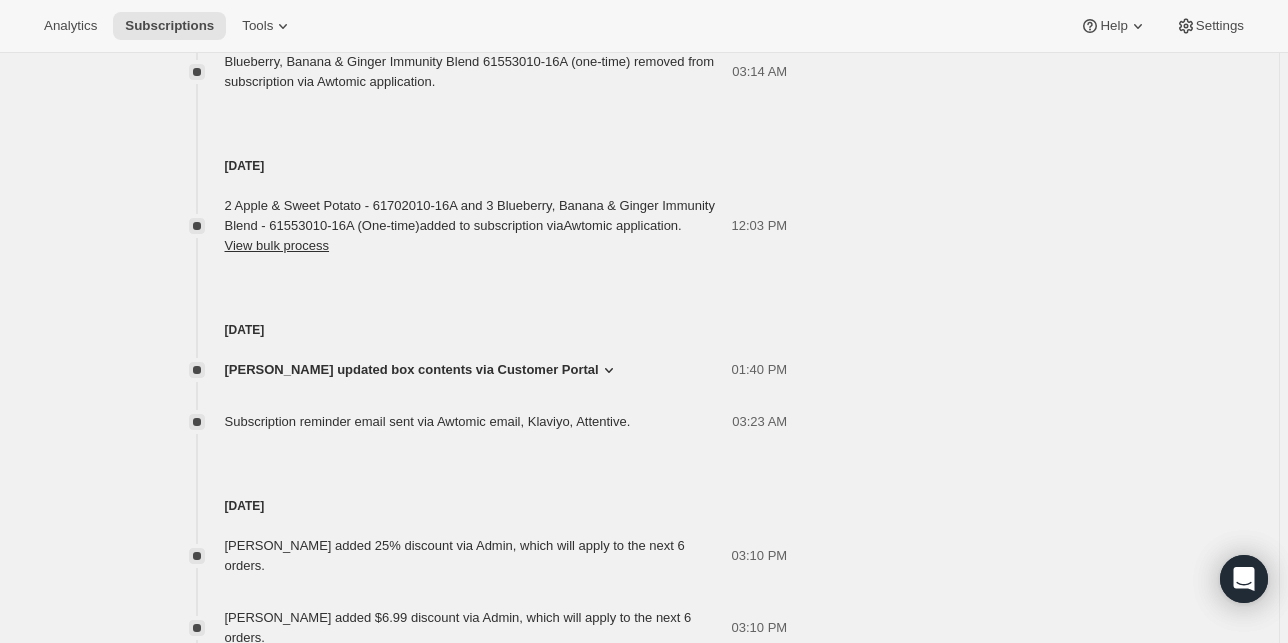 scroll, scrollTop: 2661, scrollLeft: 0, axis: vertical 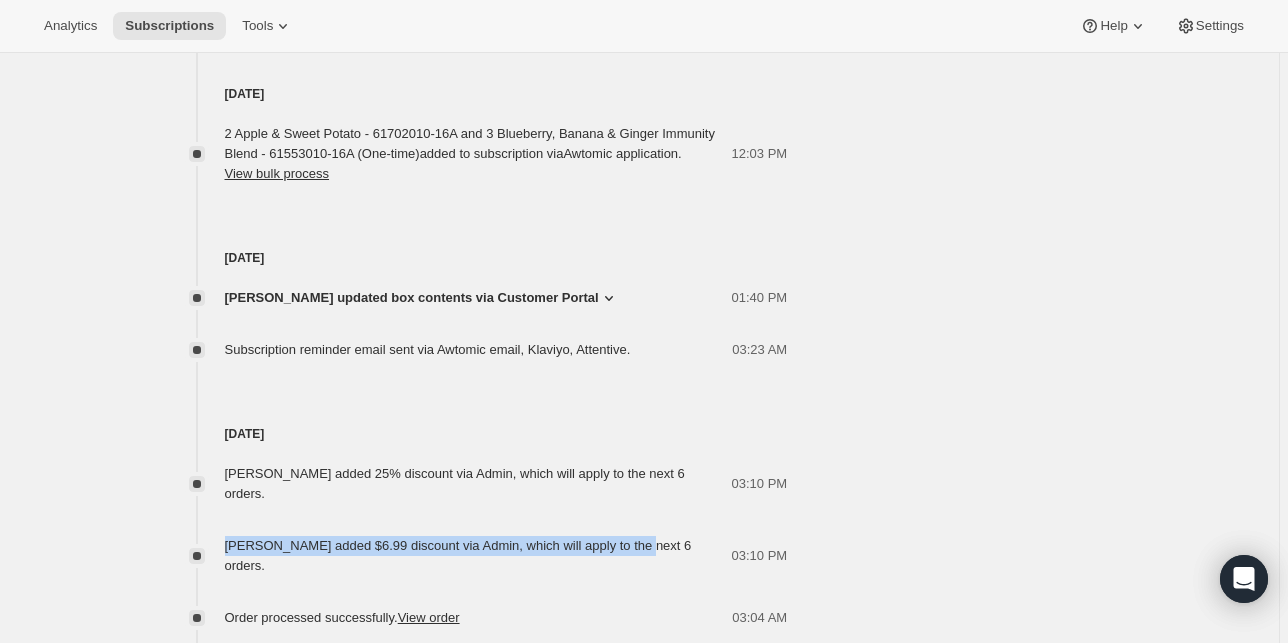 drag, startPoint x: 208, startPoint y: 501, endPoint x: 624, endPoint y: 496, distance: 416.03006 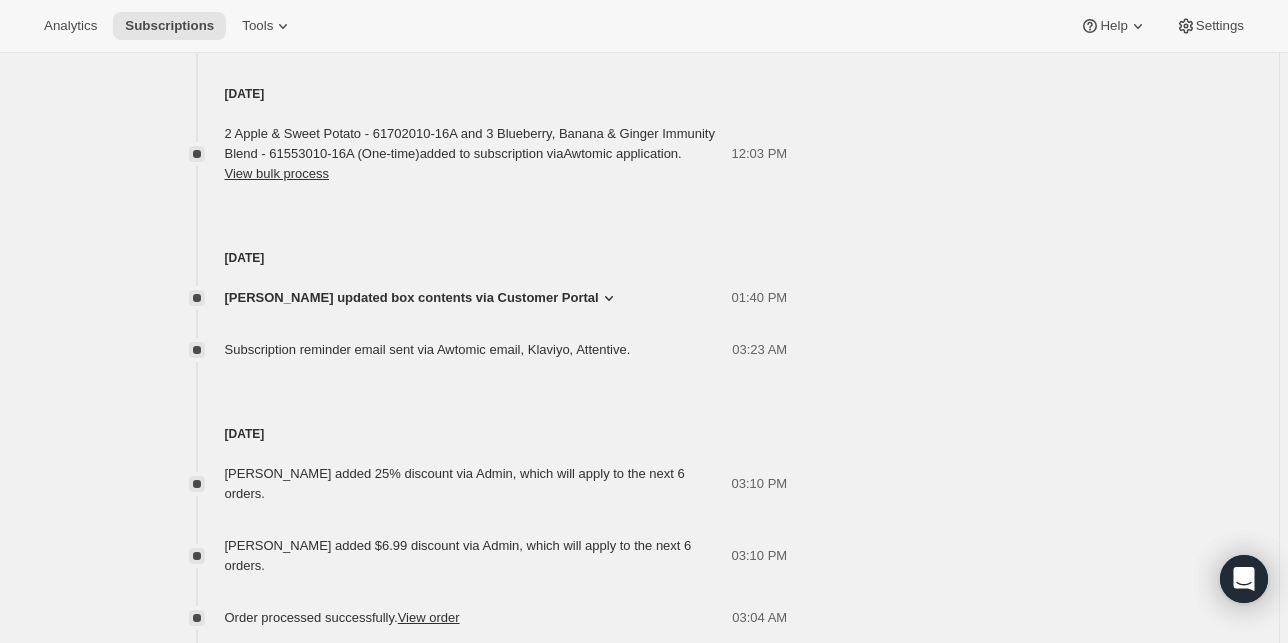 click on "Lee Hill added $6.99 discount via Admin, which will apply to the next 6 orders." at bounding box center (458, 555) 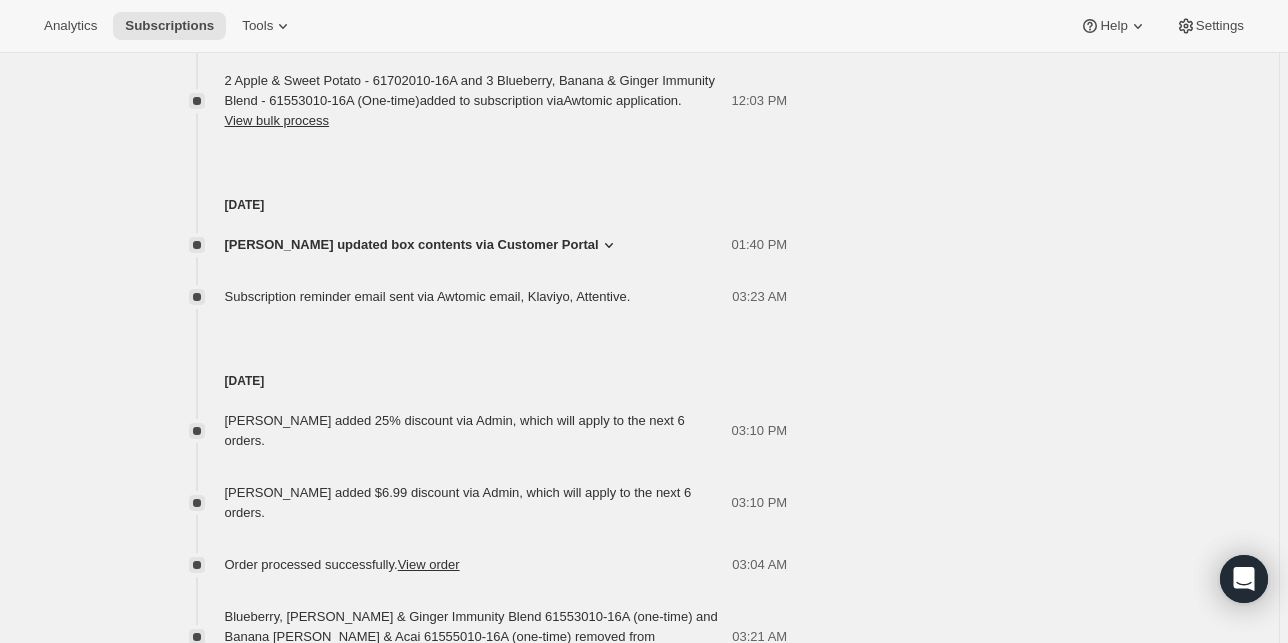 scroll, scrollTop: 2741, scrollLeft: 0, axis: vertical 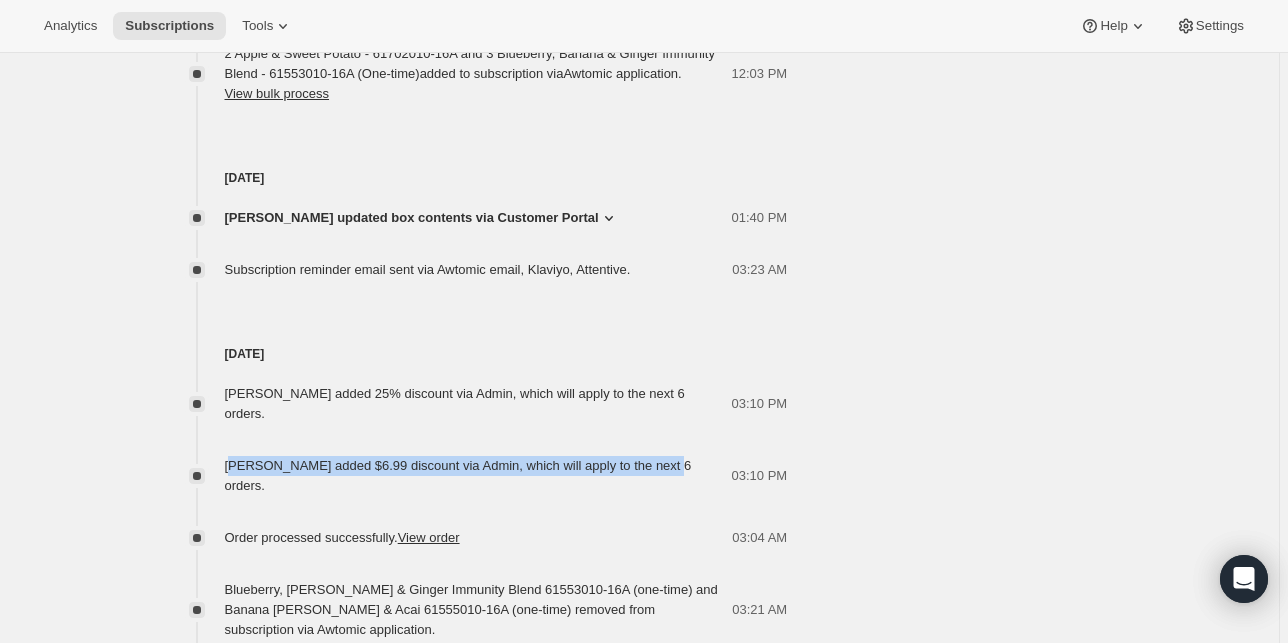 drag, startPoint x: 237, startPoint y: 425, endPoint x: 653, endPoint y: 425, distance: 416 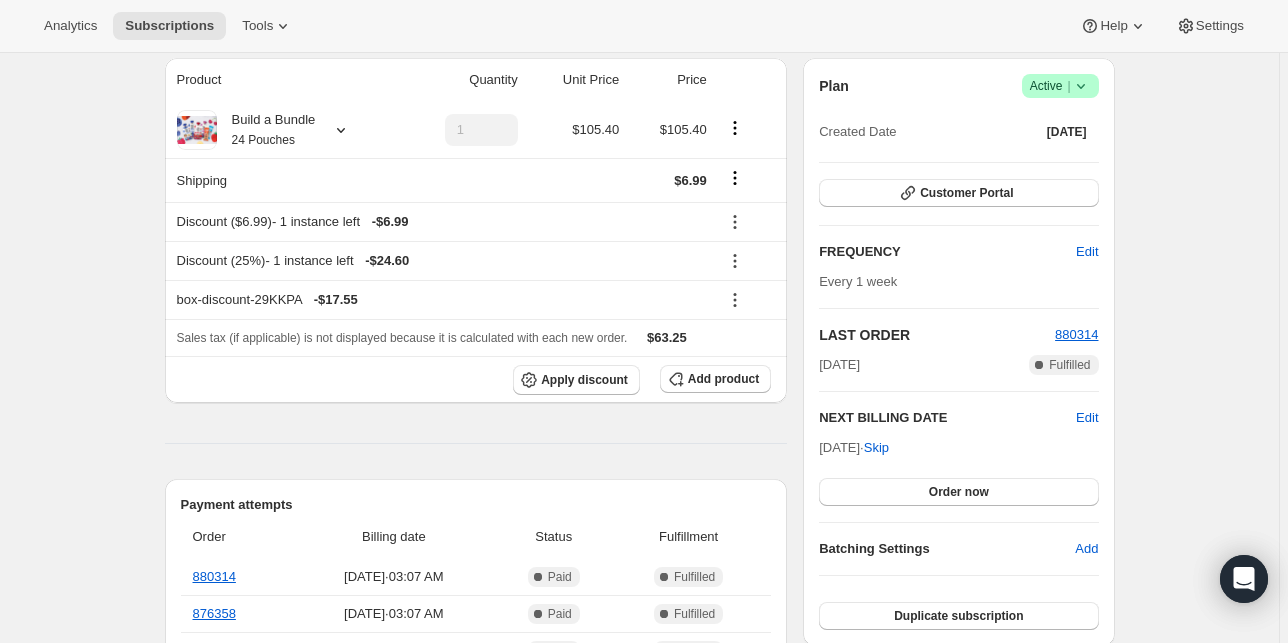 scroll, scrollTop: 0, scrollLeft: 0, axis: both 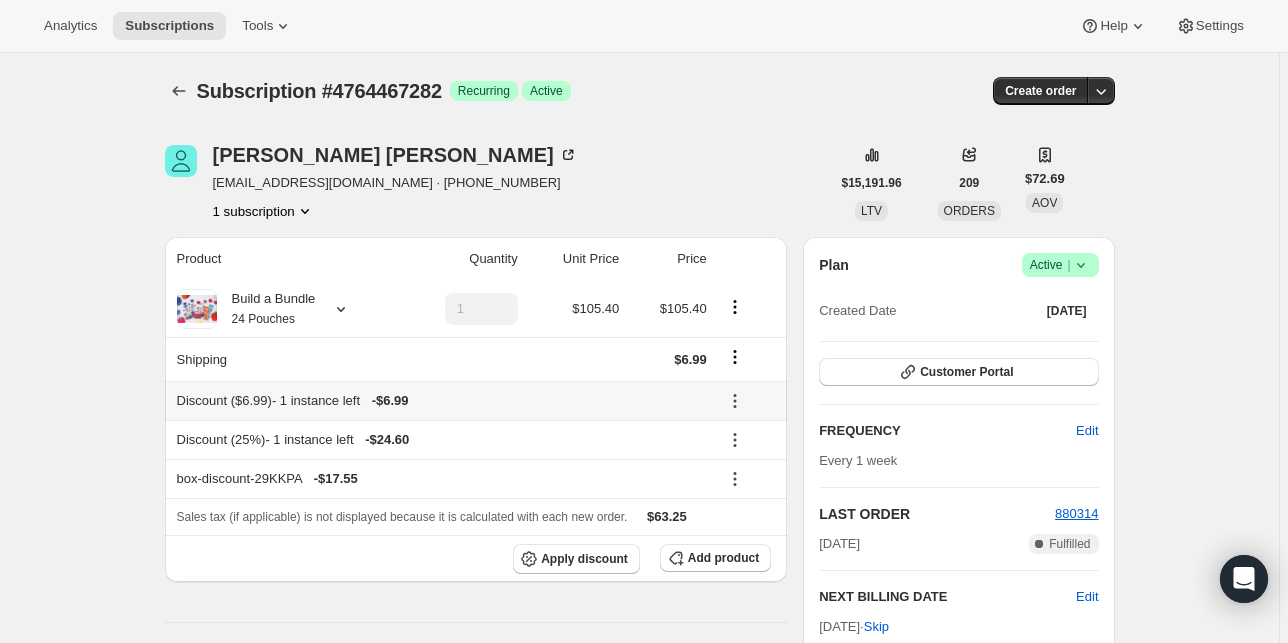 click 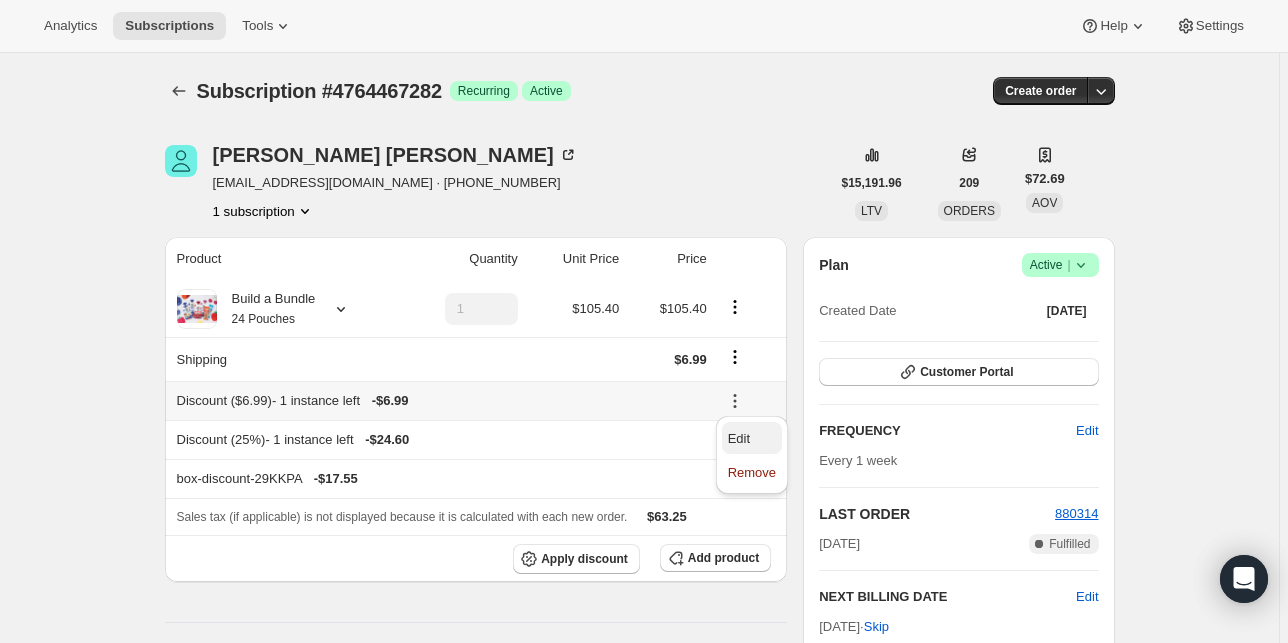 click on "Edit" at bounding box center [752, 439] 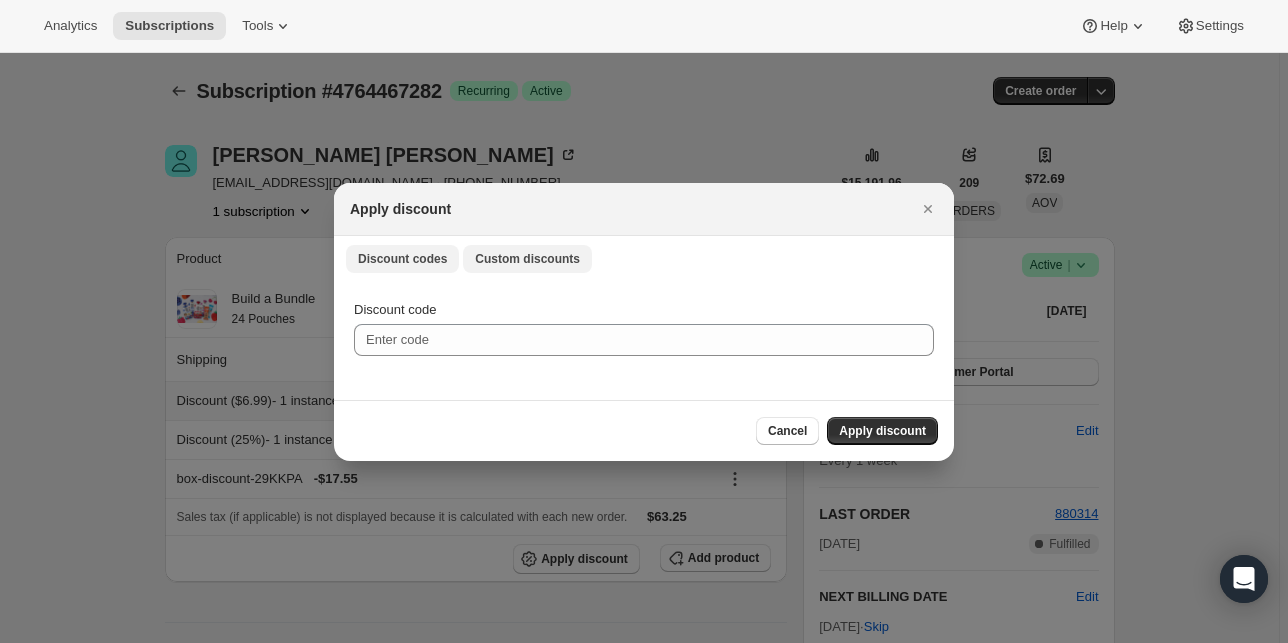 click on "Custom discounts" at bounding box center (527, 259) 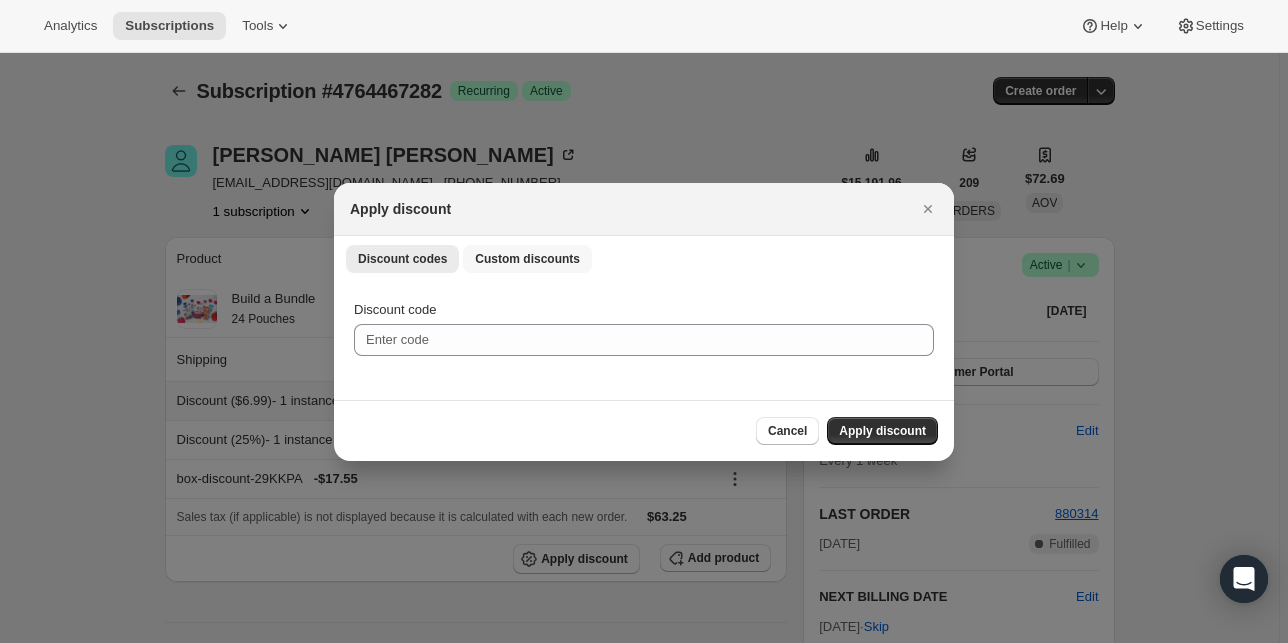 select on "specific" 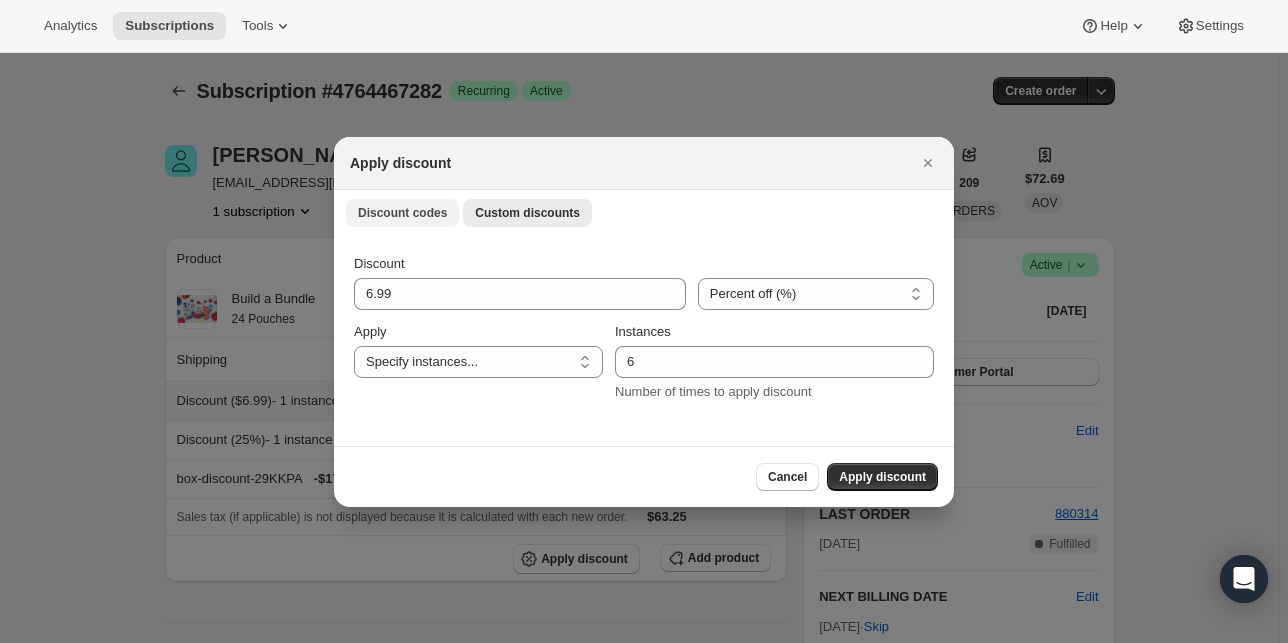 click on "Discount codes" at bounding box center [402, 213] 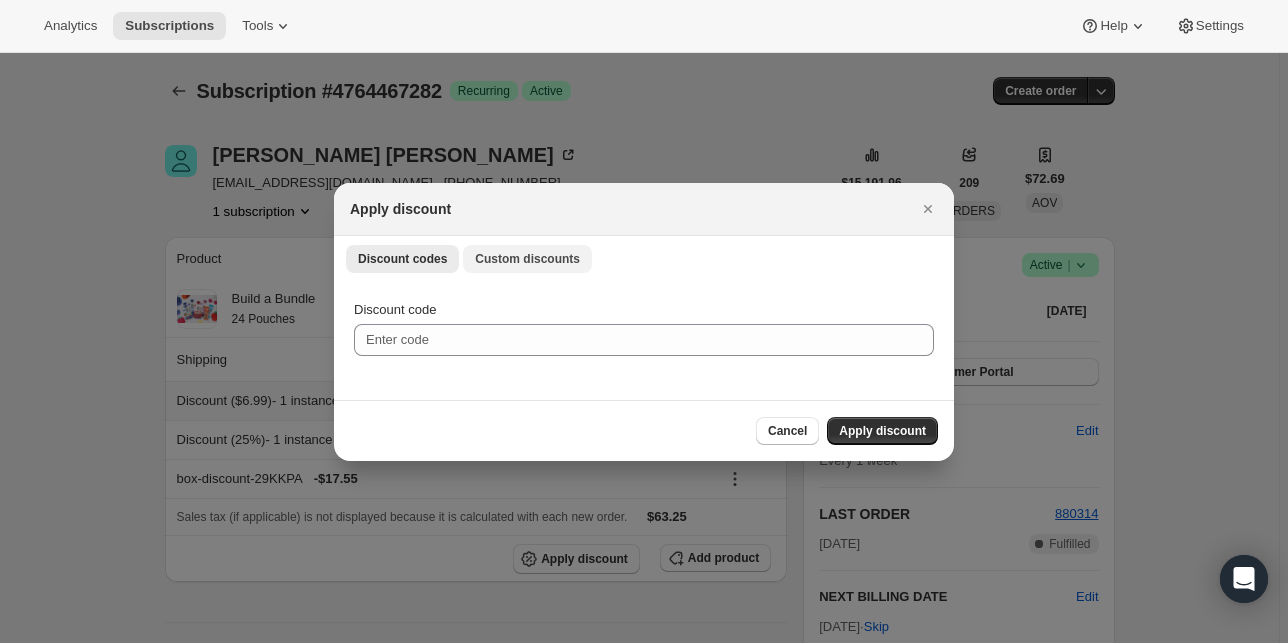 click on "Custom discounts" at bounding box center (527, 259) 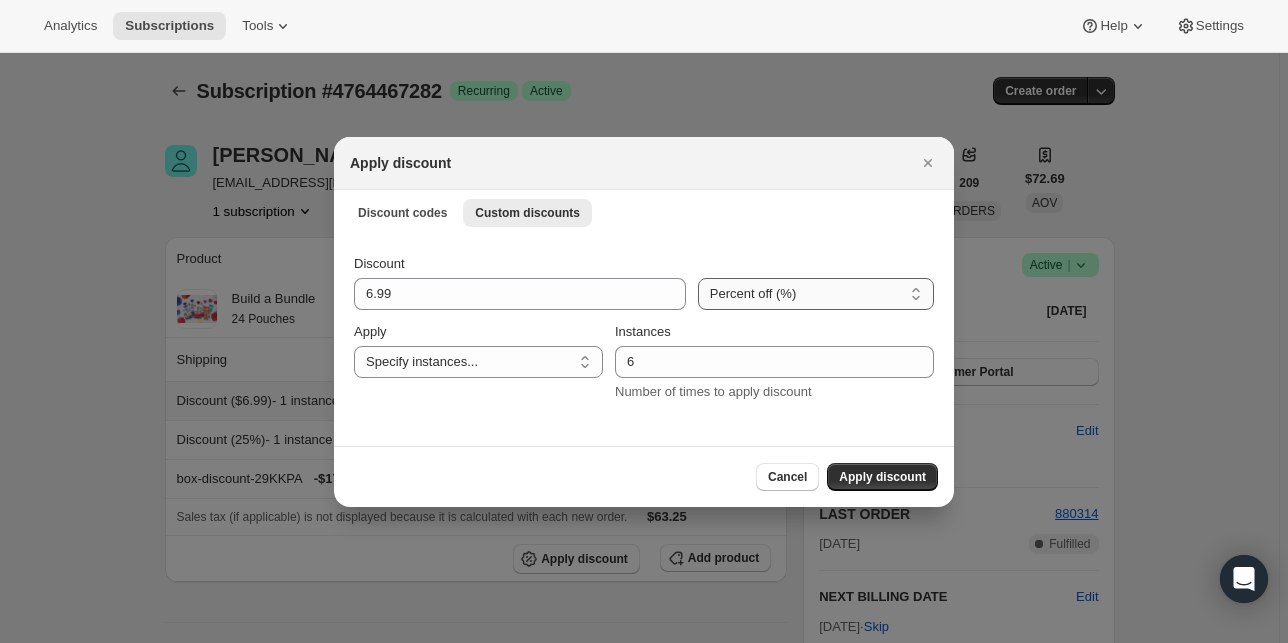 click on "Percent off (%) Amount off ($)" at bounding box center [816, 294] 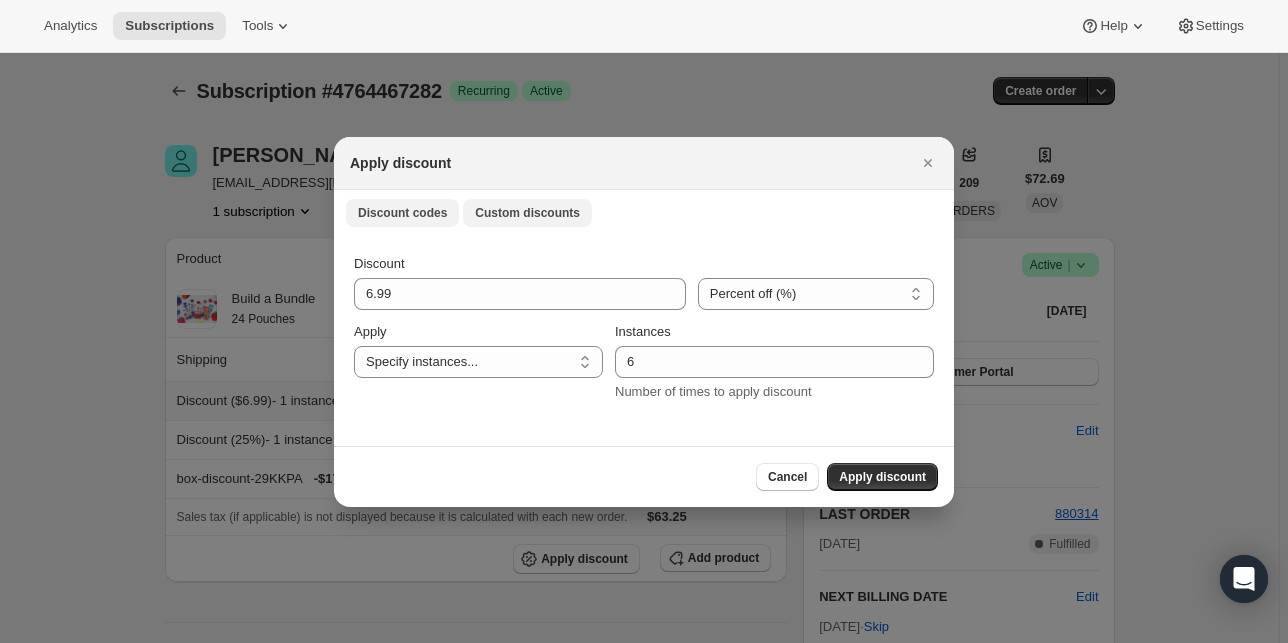 click on "Discount codes" at bounding box center [402, 213] 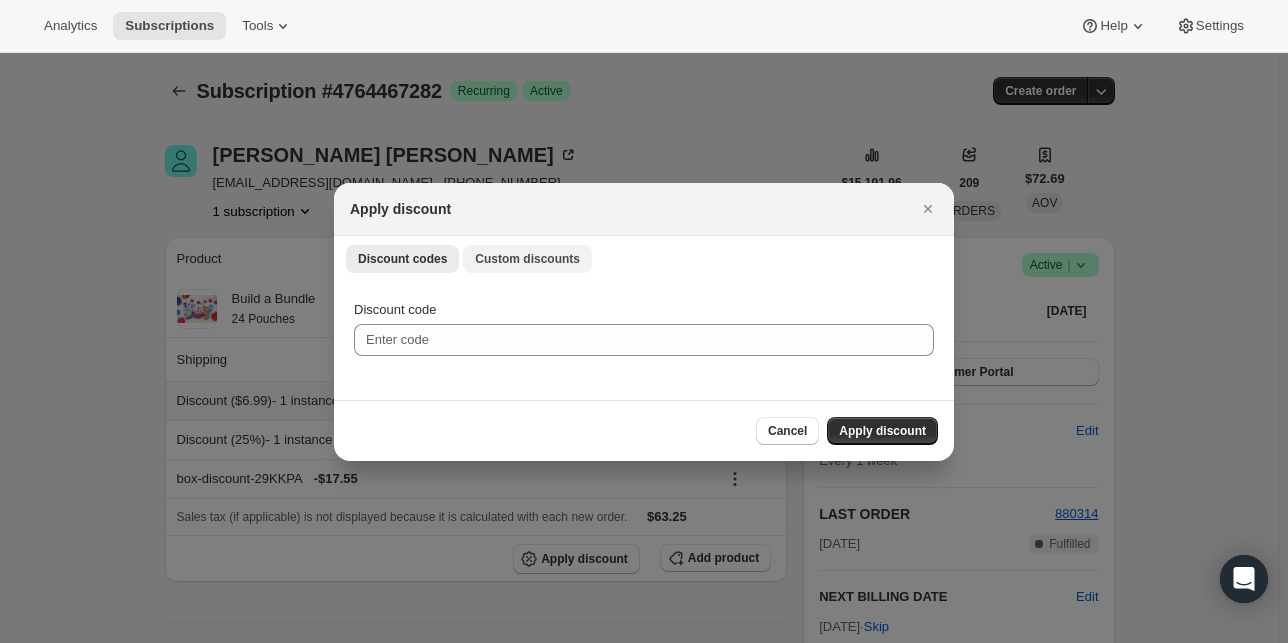 click on "Custom discounts" at bounding box center [527, 259] 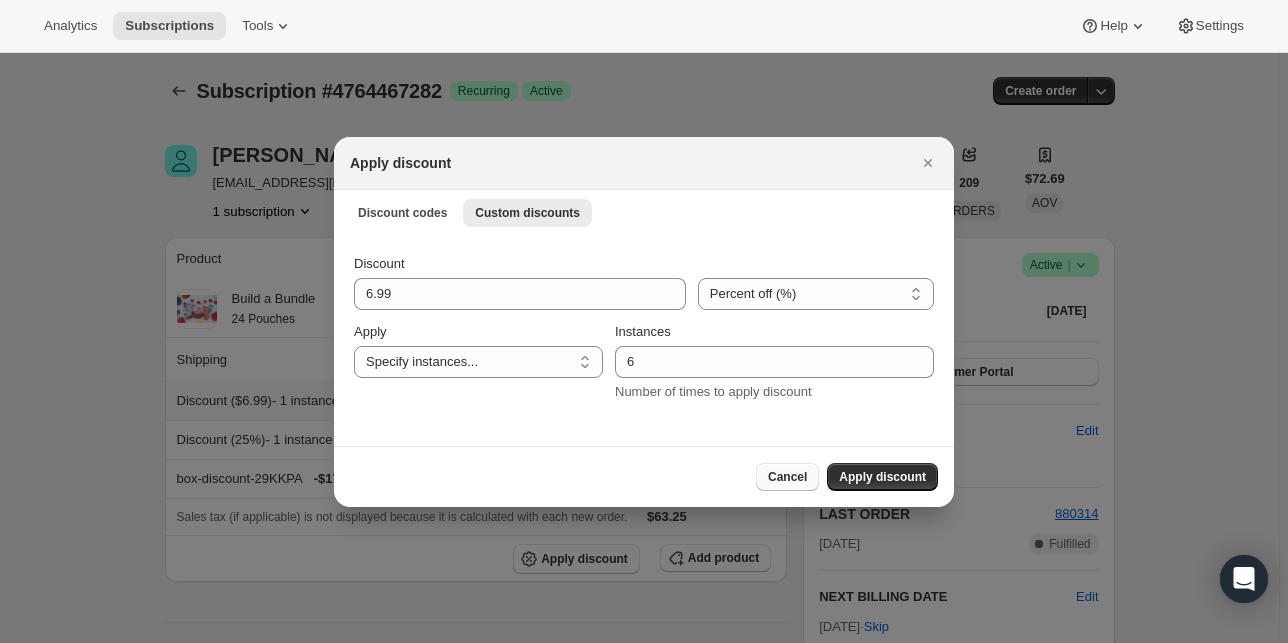 click on "Cancel" at bounding box center [787, 477] 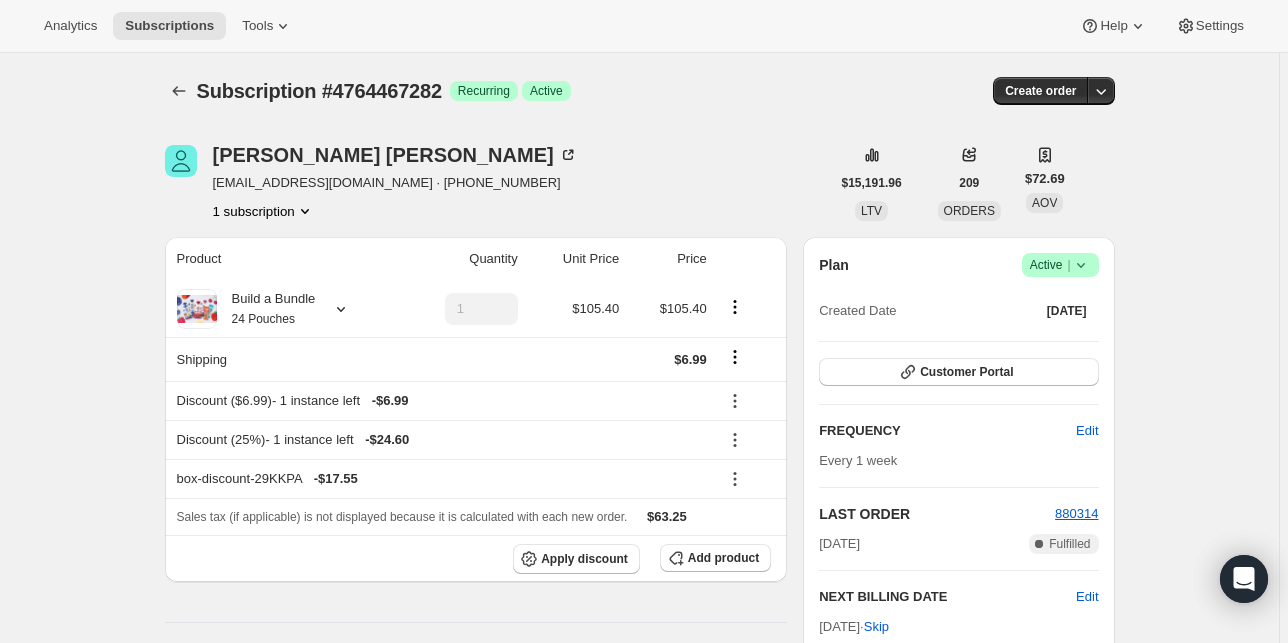 click on "Subscription #4764467282. This page is ready Subscription #4764467282 Success Recurring Success Active Create order Matthew   Arndt colleenarndt@gmail.com · +18083417057 1 subscription $15,191.96 LTV 209 ORDERS $72.69 AOV Product Quantity Unit Price Price Build a Bundle 24 Pouches 1 $105.40 $105.40 Shipping $6.99 Discount ($6.99)  - 1 instance left   - $6.99 Discount (25%)  - 1 instance left   - $24.60 box-discount-29KKPA   - $17.55 Sales tax (if applicable) is not displayed because it is calculated with each new order.   $63.25 Apply discount Add product Payment attempts Order Billing date Status Fulfillment 880314 Jul 29, 2025  ·  03:07 AM  Complete Paid  Complete Fulfilled 876358 Jul 22, 2025  ·  03:07 AM  Complete Paid  Complete Fulfilled 872742 Jul 15, 2025  ·  03:03 AM  Complete Paid  Complete Fulfilled Timeline Jul 29, 2025 Order processed successfully.  View order 03:07 AM Jul 24, 2025 Subscription reminder email sent via Awtomic email, Klaviyo, Attentive. 03:32 AM Jul 22, 2025 View order .  |" at bounding box center (639, 1860) 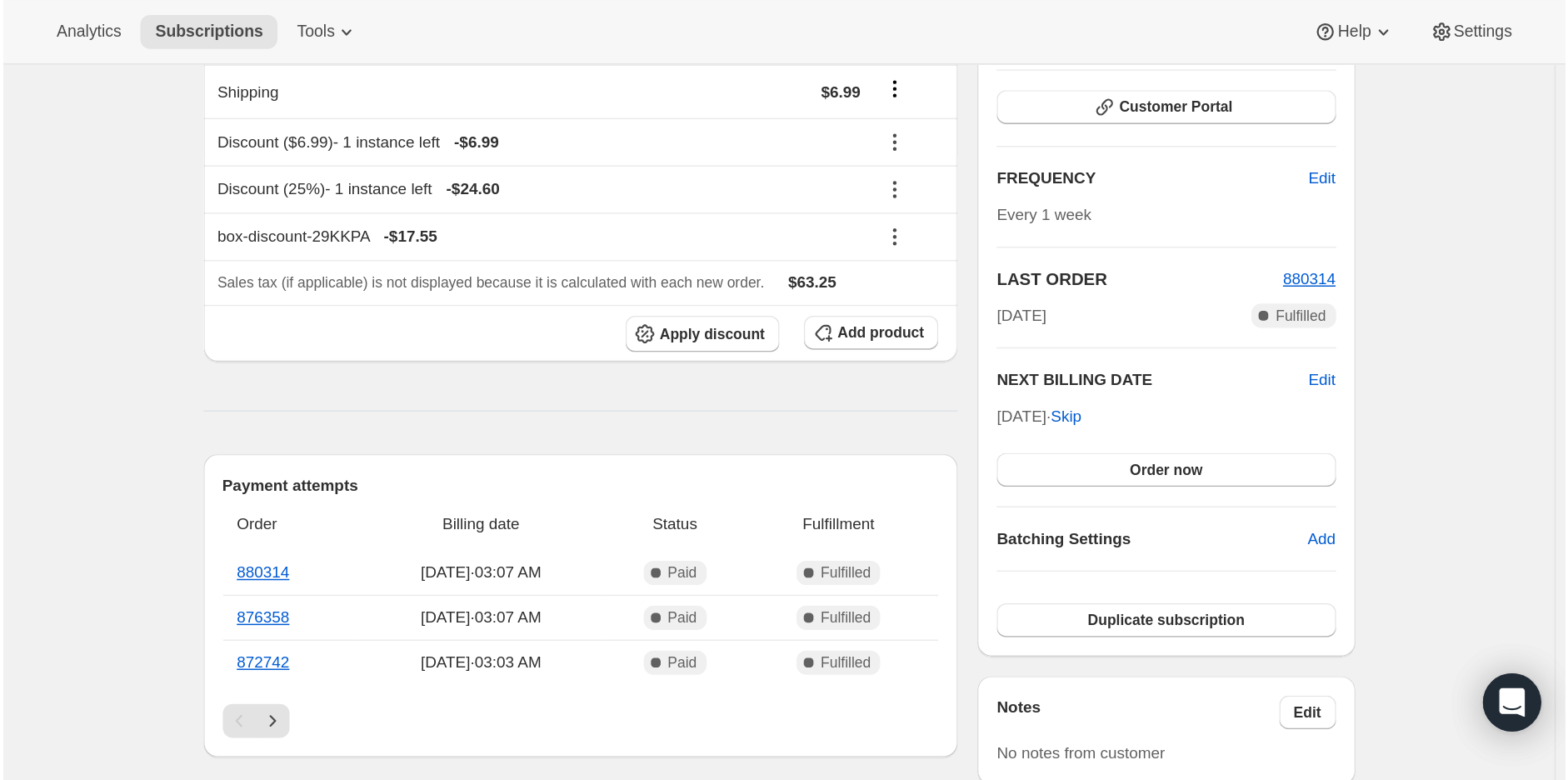 scroll, scrollTop: 0, scrollLeft: 0, axis: both 